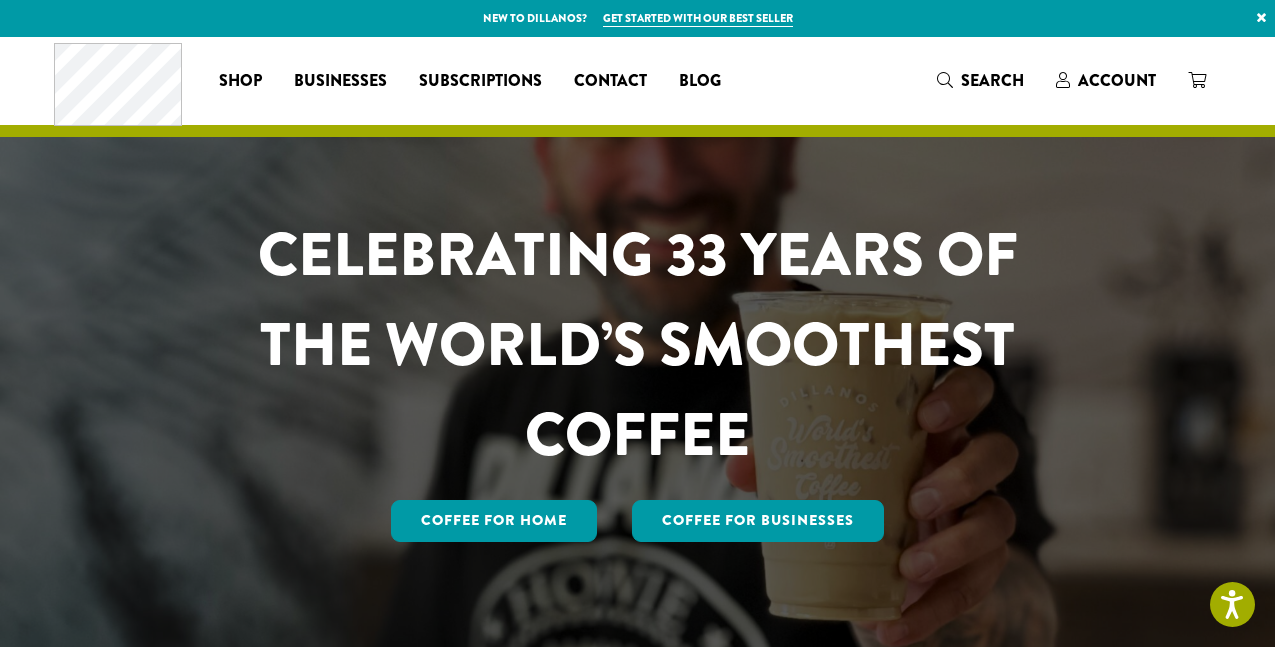 scroll, scrollTop: 0, scrollLeft: 0, axis: both 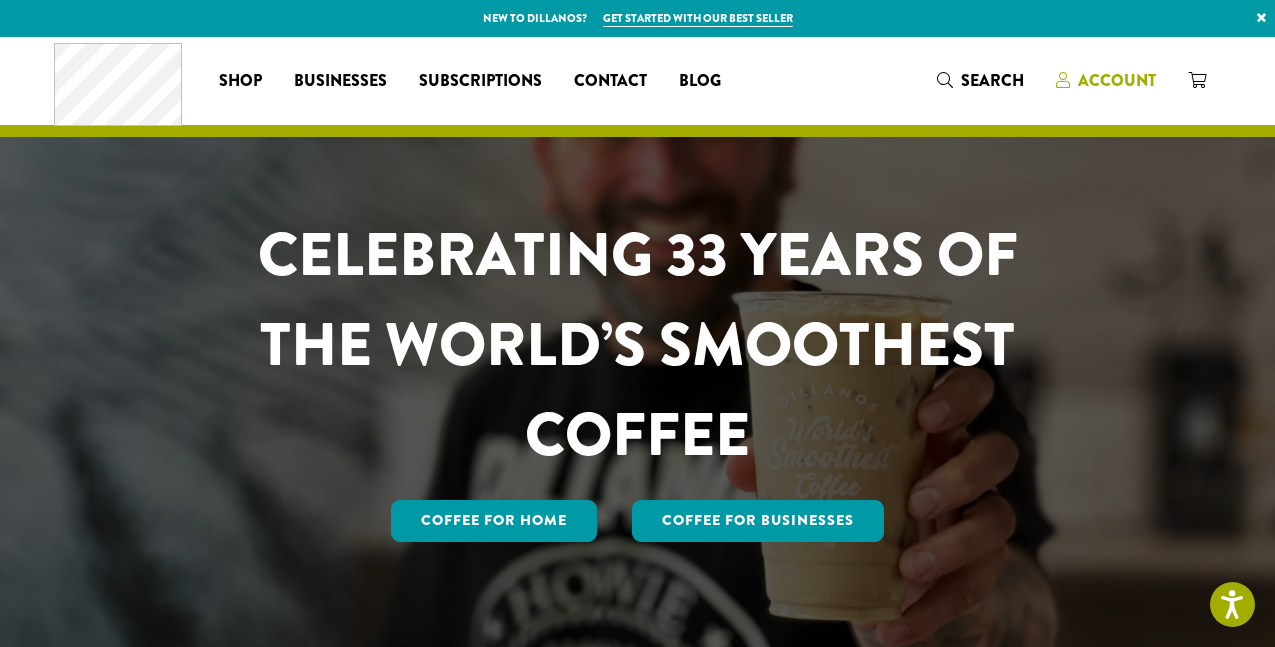 click on "Account" at bounding box center [1117, 80] 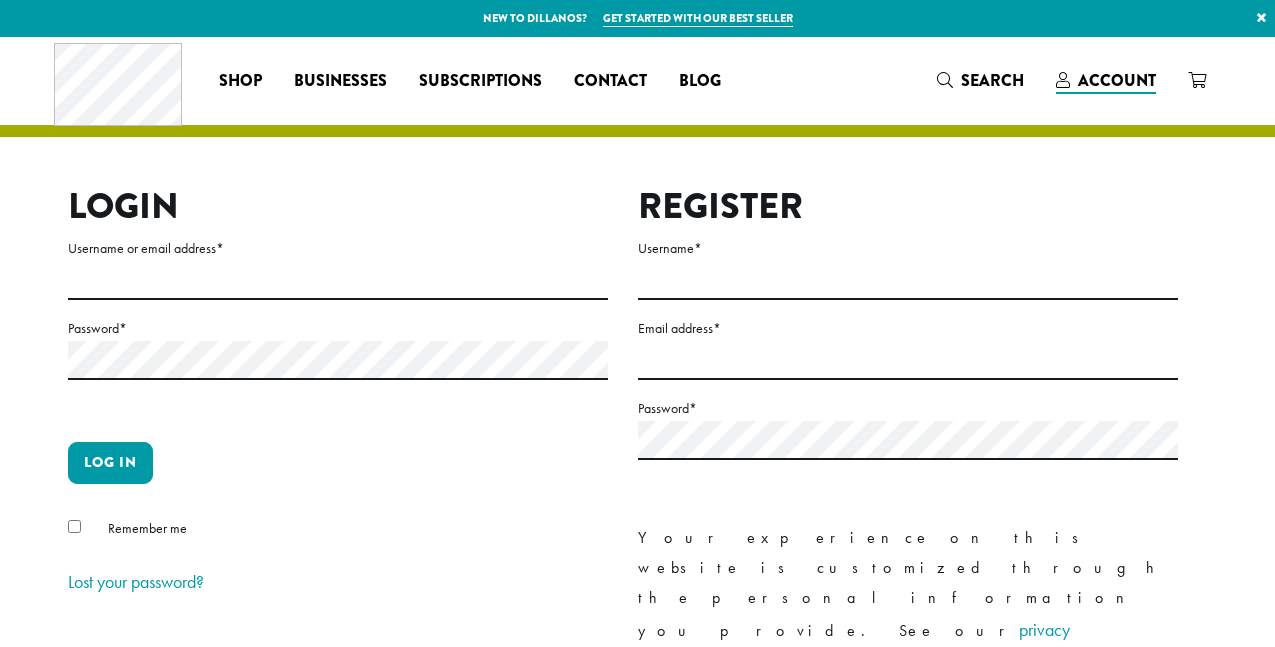 scroll, scrollTop: 0, scrollLeft: 0, axis: both 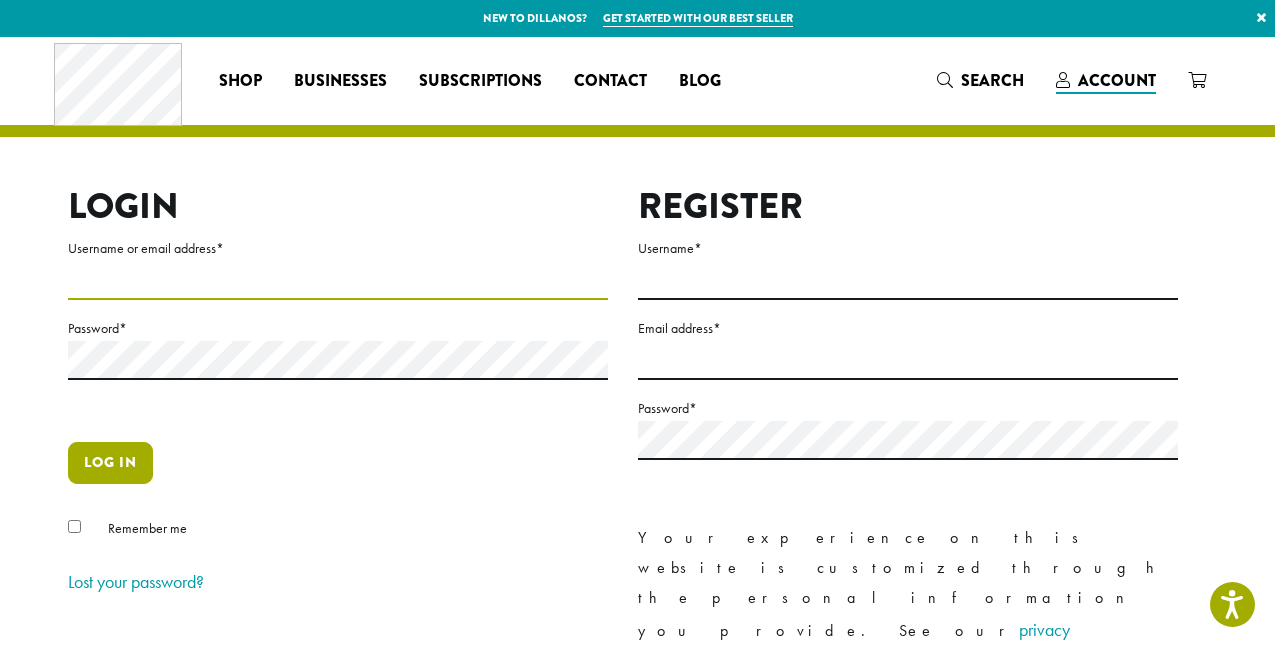 type on "**********" 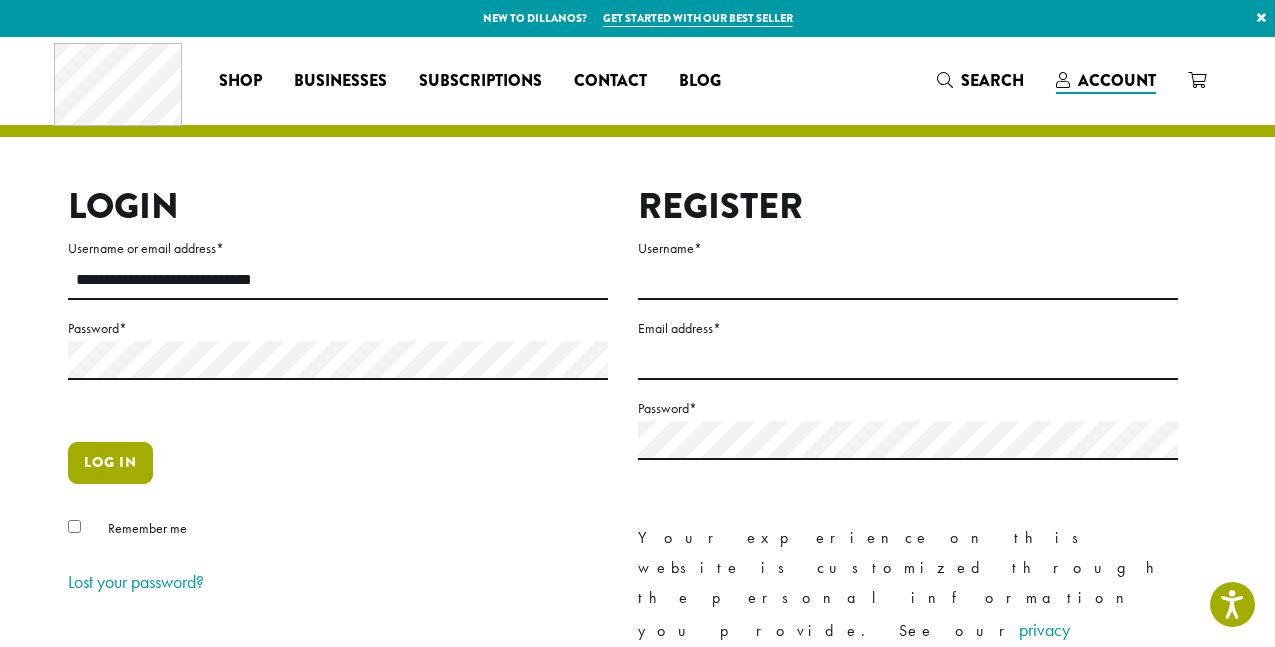 click on "Log in" at bounding box center [110, 463] 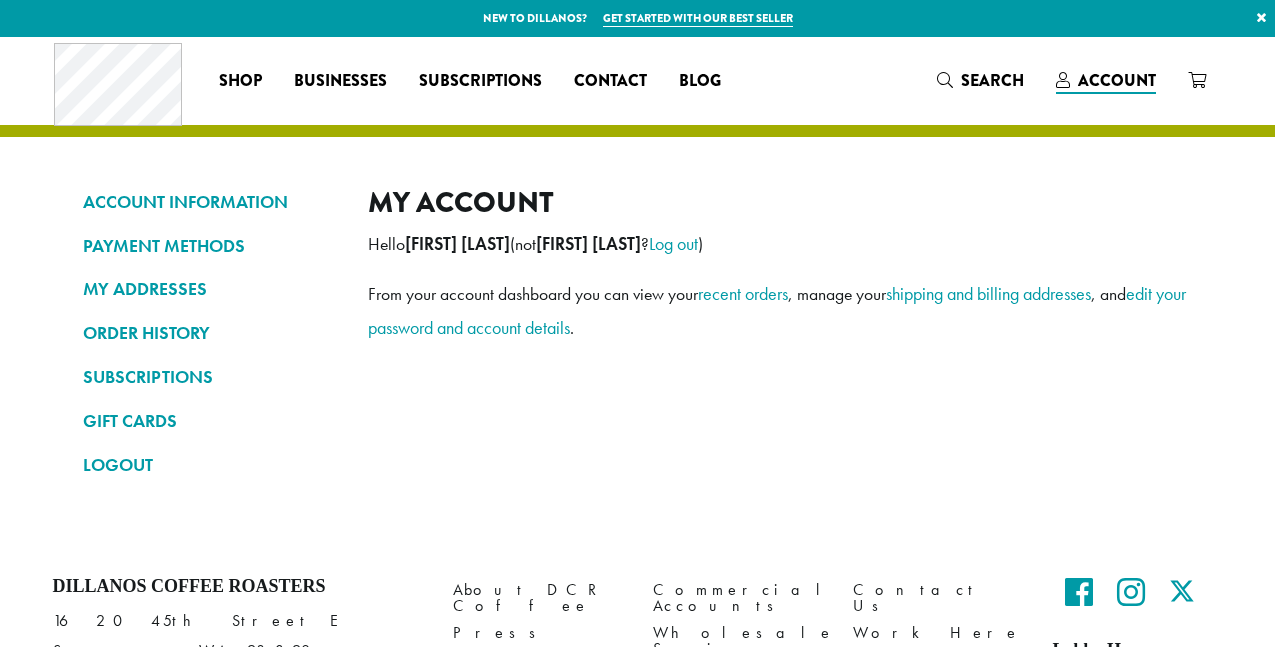 scroll, scrollTop: 0, scrollLeft: 0, axis: both 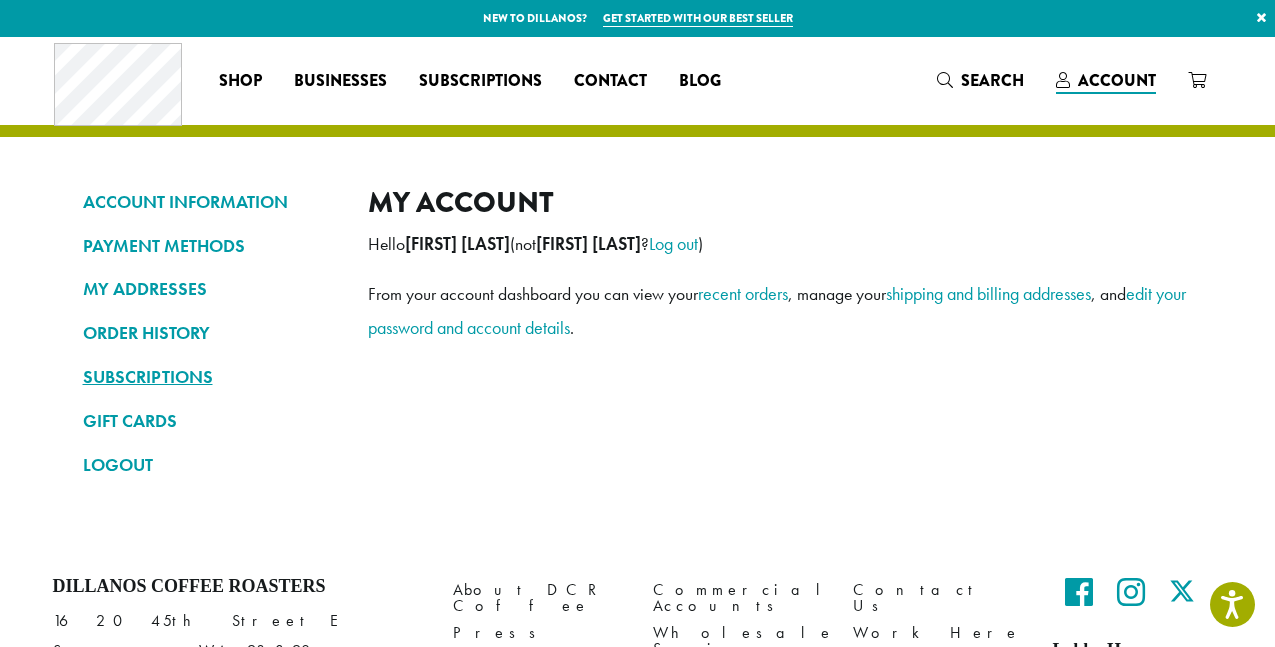 click on "SUBSCRIPTIONS" at bounding box center [210, 377] 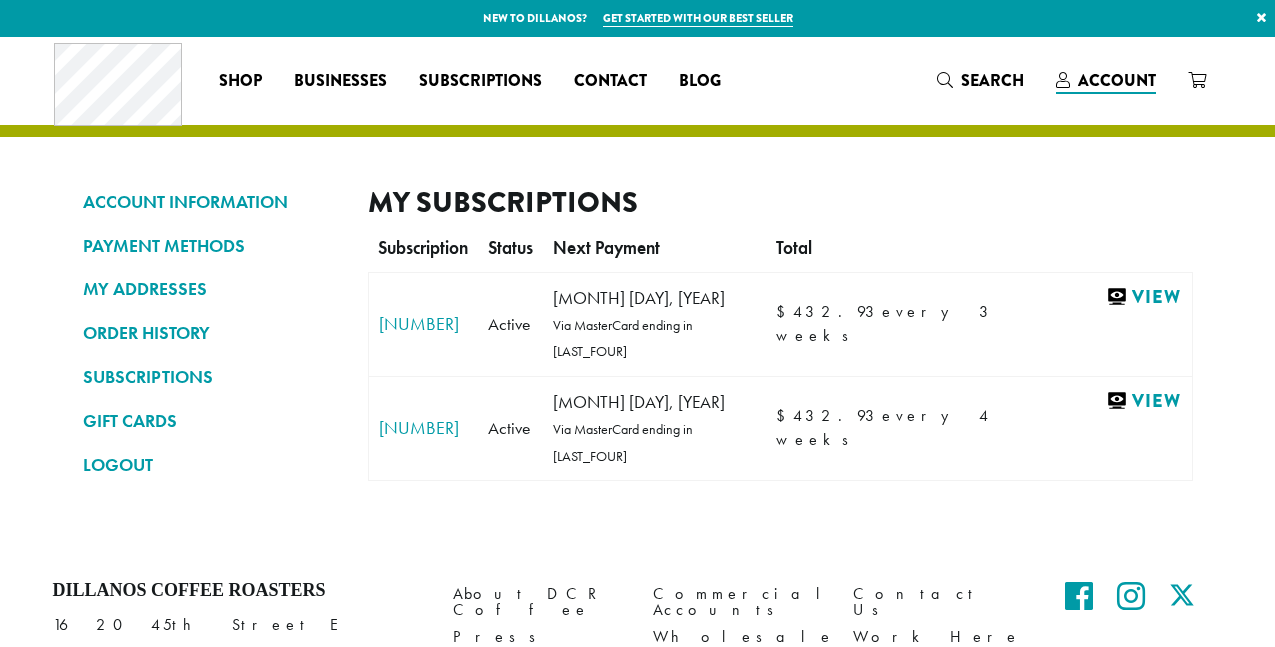 scroll, scrollTop: 0, scrollLeft: 0, axis: both 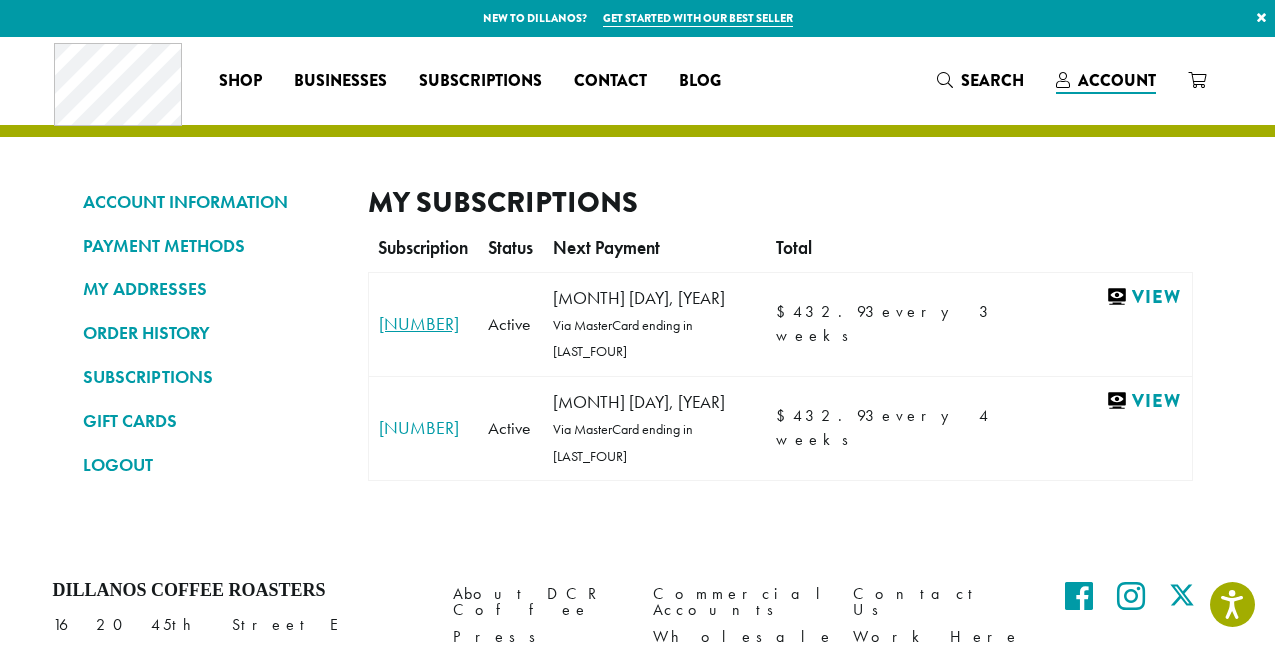 click on "#308728" at bounding box center [424, 324] 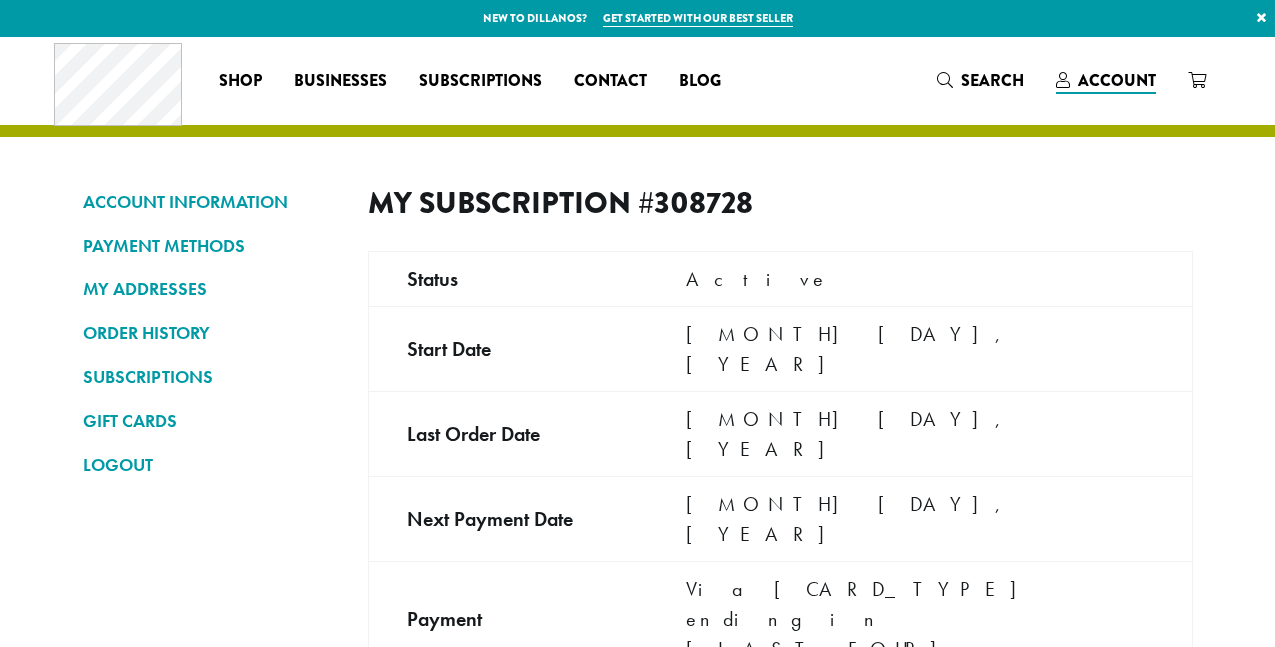 scroll, scrollTop: 0, scrollLeft: 0, axis: both 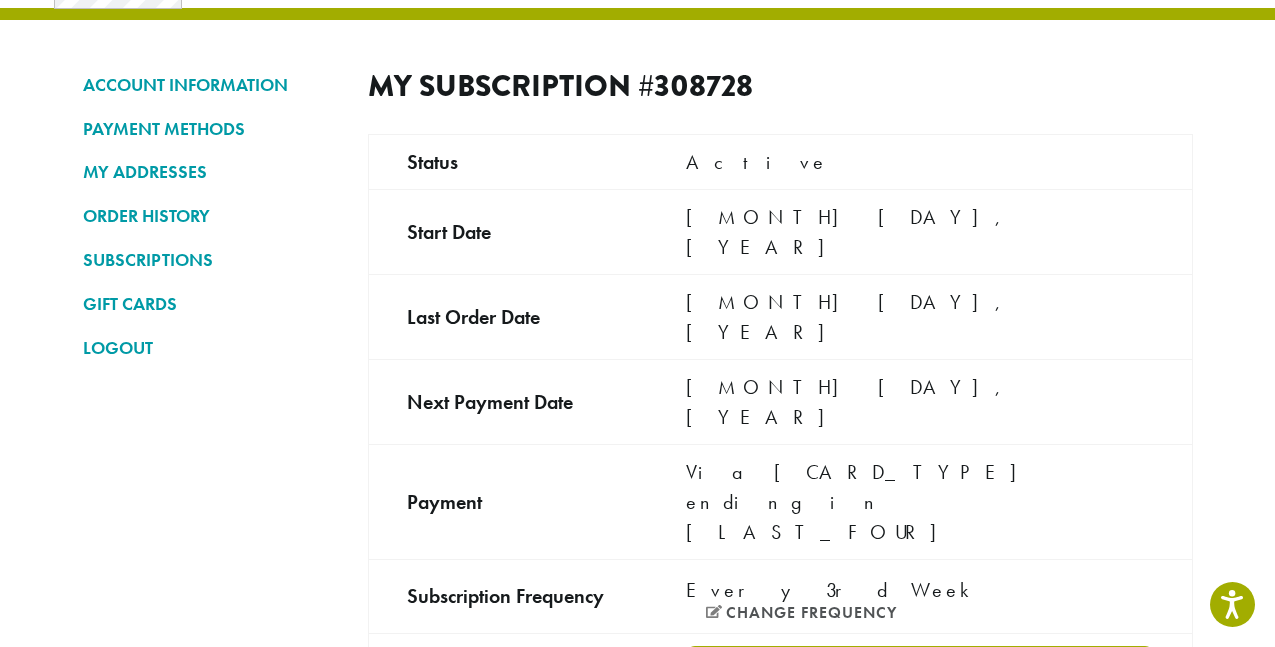 click on "Renew now" at bounding box center (919, 667) 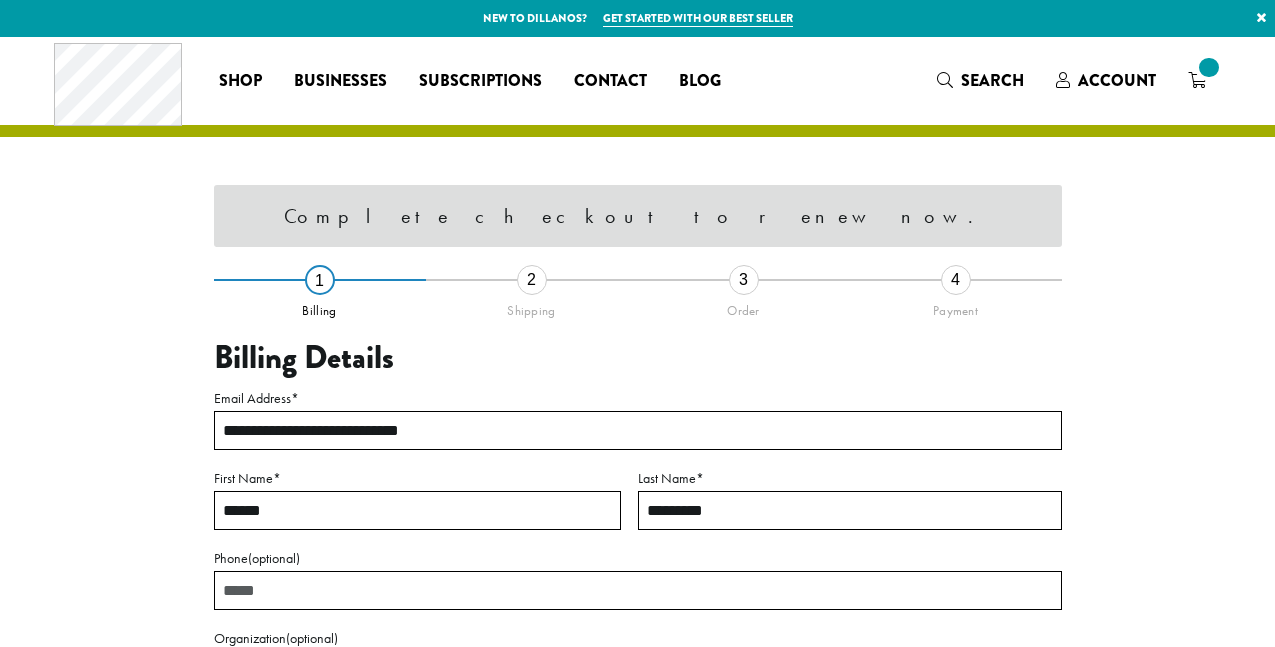 scroll, scrollTop: 0, scrollLeft: 0, axis: both 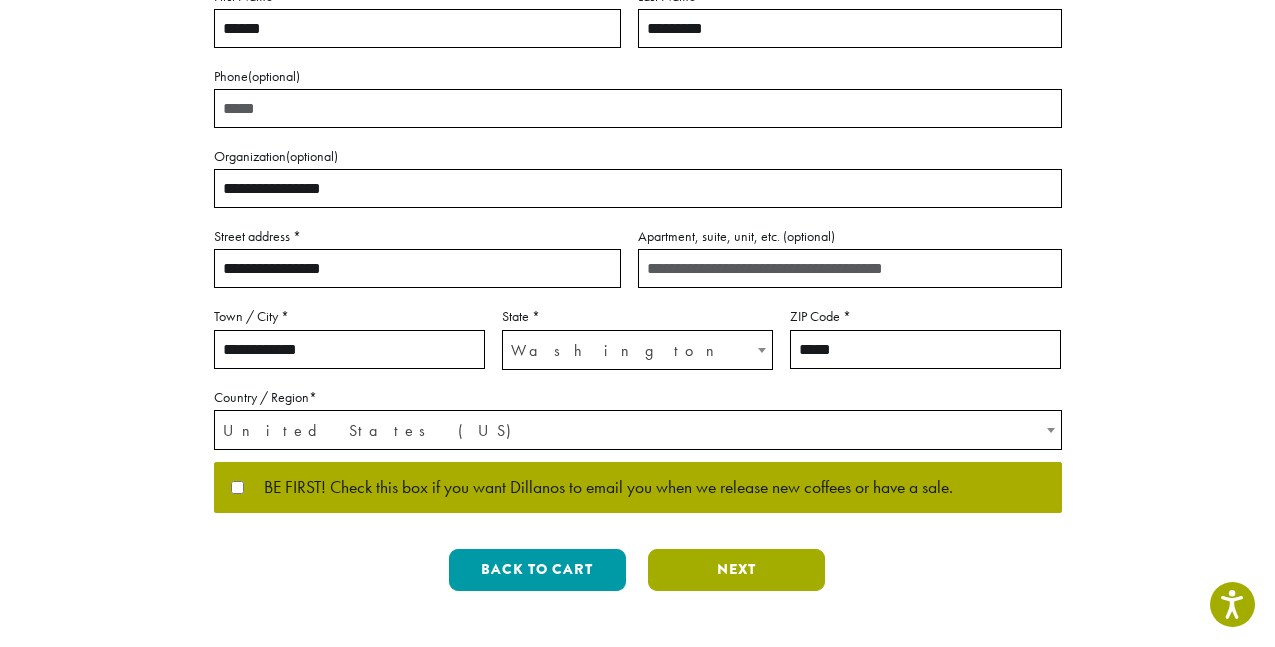 click on "Next" at bounding box center (736, 570) 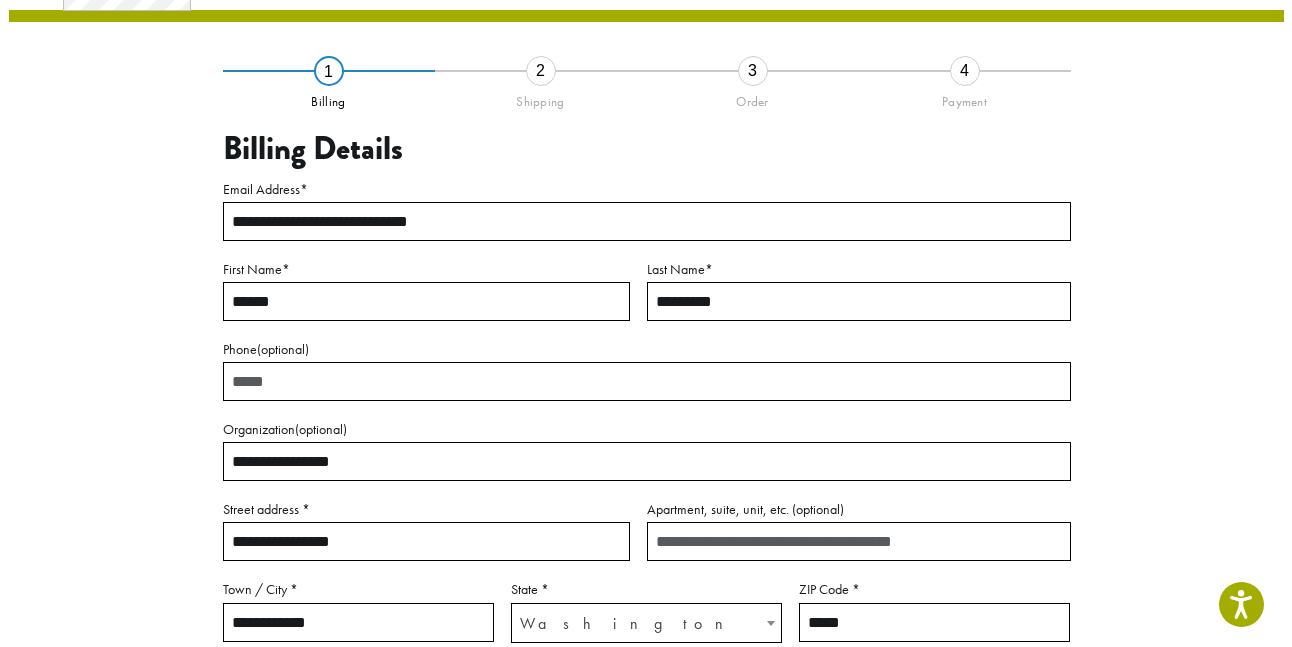 scroll, scrollTop: 114, scrollLeft: 0, axis: vertical 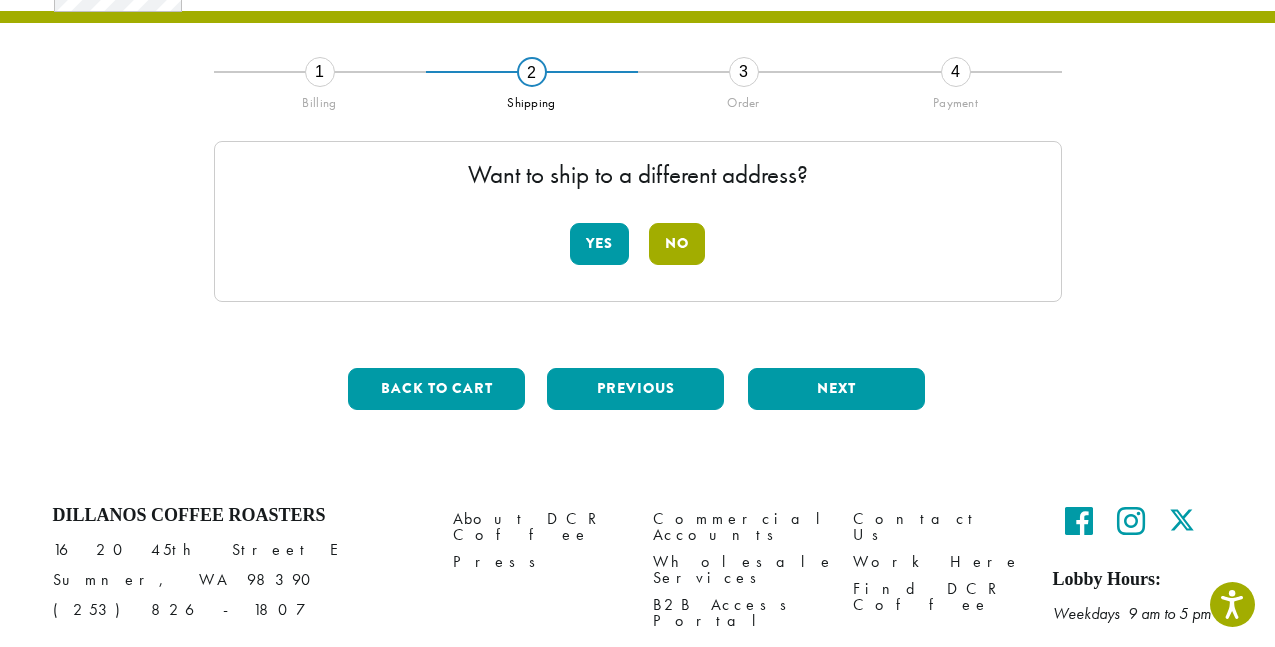 click on "No" at bounding box center (677, 244) 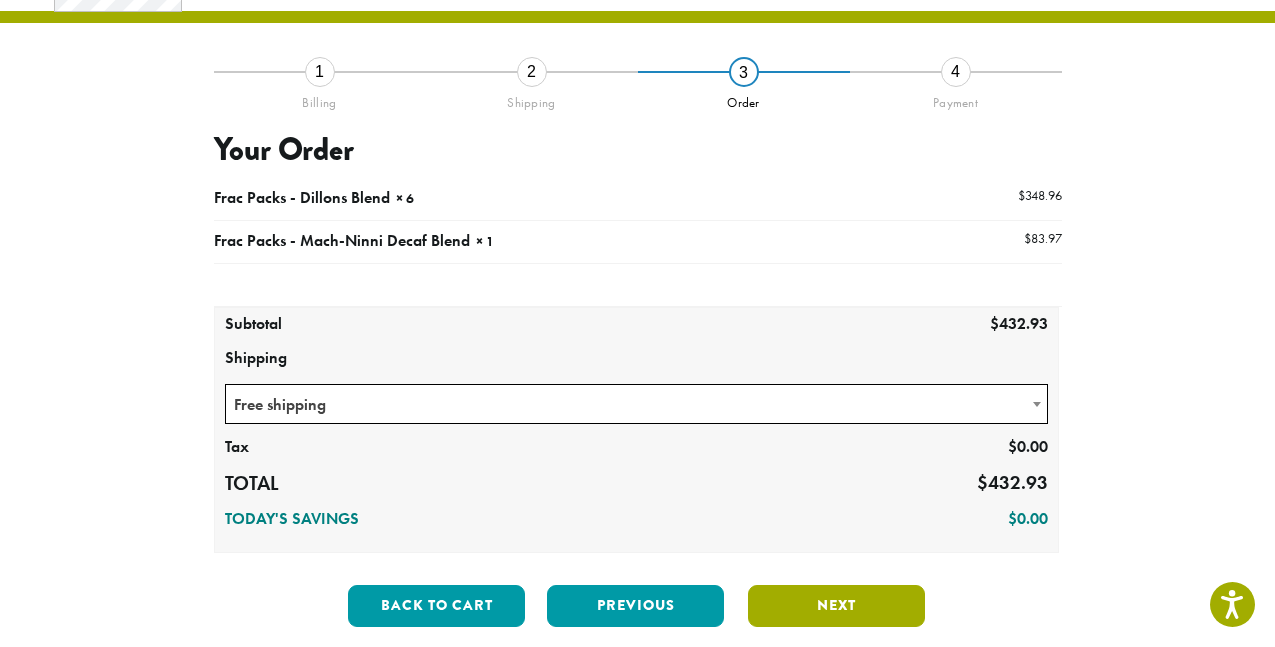 click on "Next" at bounding box center (836, 606) 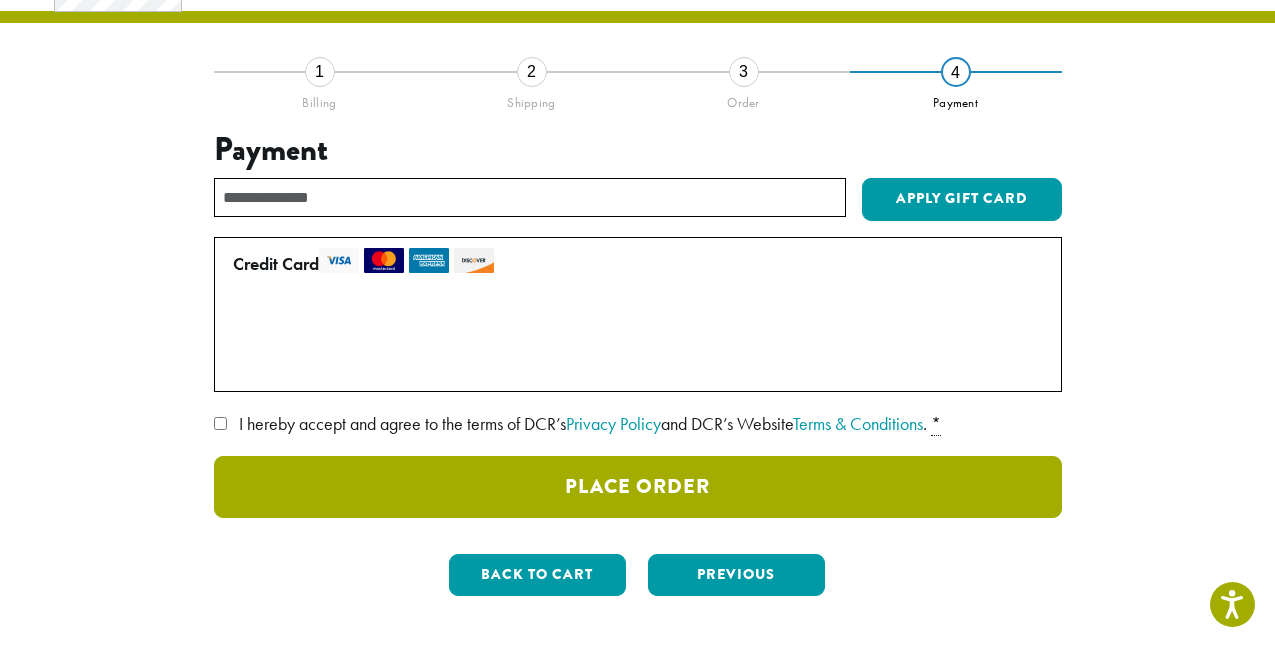 click on "Place Order" at bounding box center (638, 487) 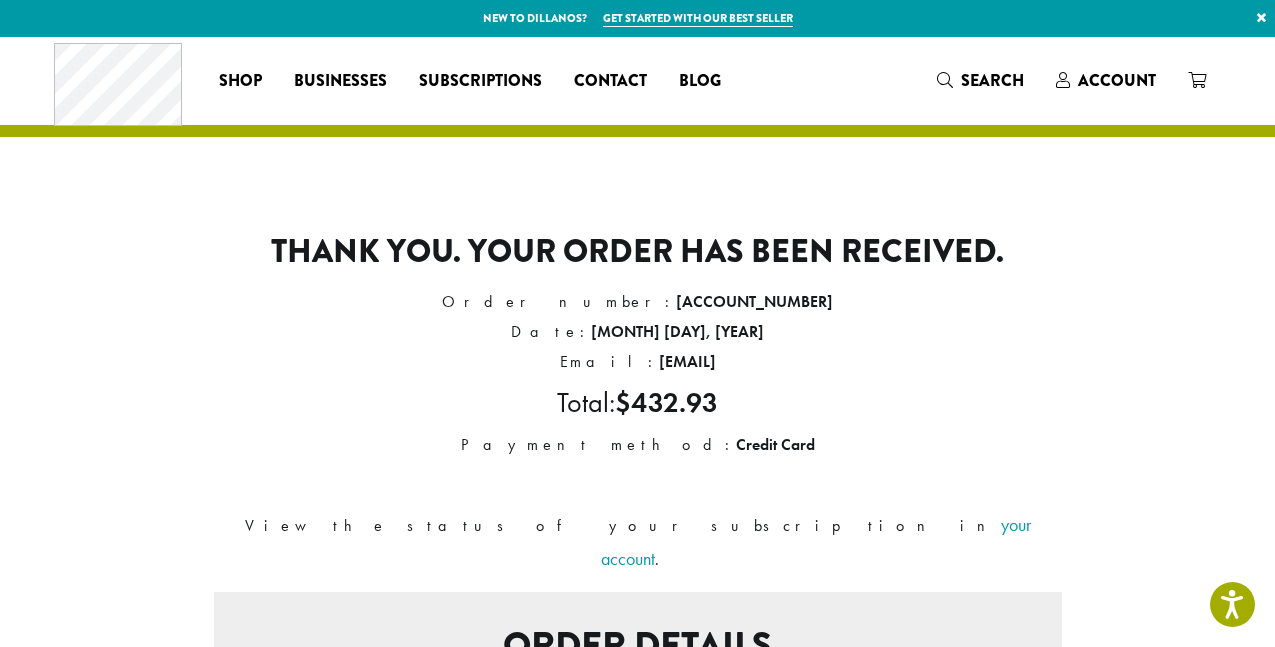 scroll, scrollTop: 0, scrollLeft: 0, axis: both 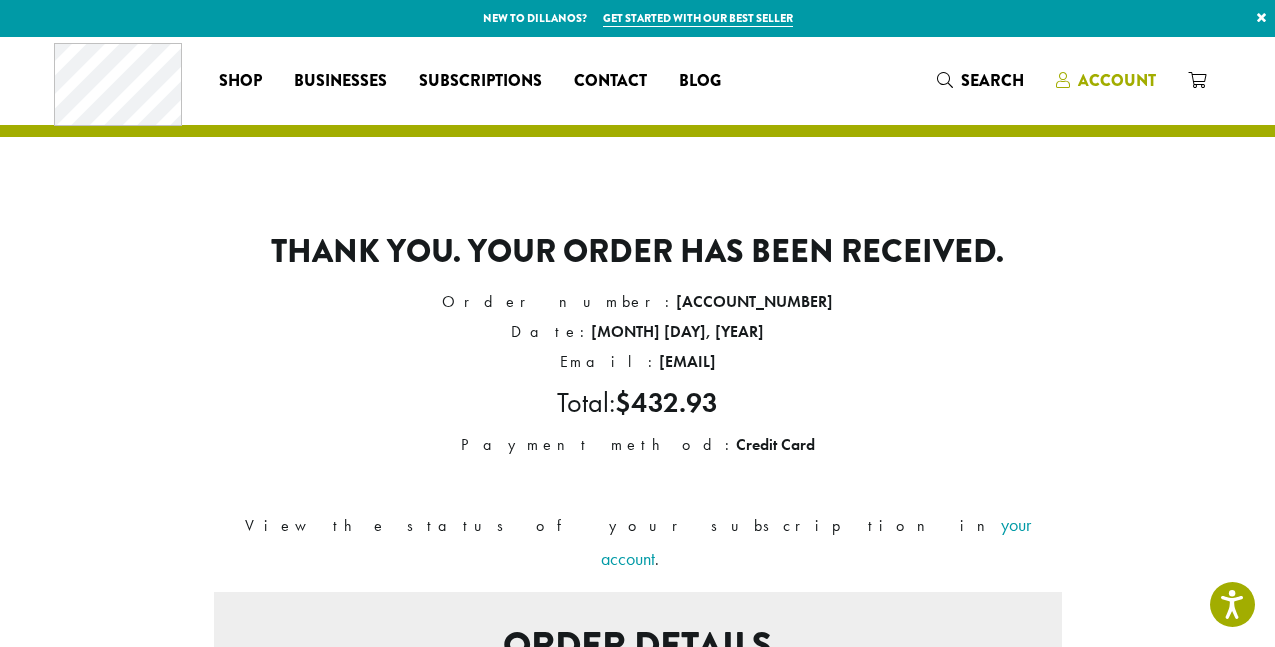 click on "Account" at bounding box center [1117, 80] 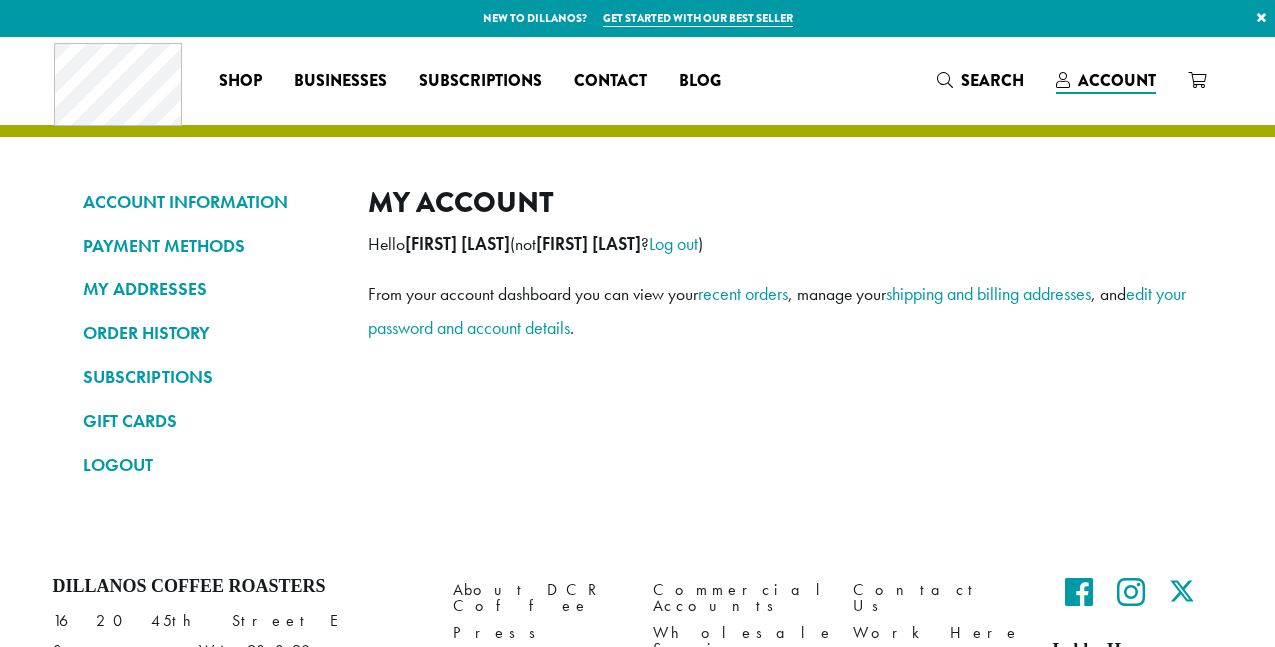 scroll, scrollTop: 0, scrollLeft: 0, axis: both 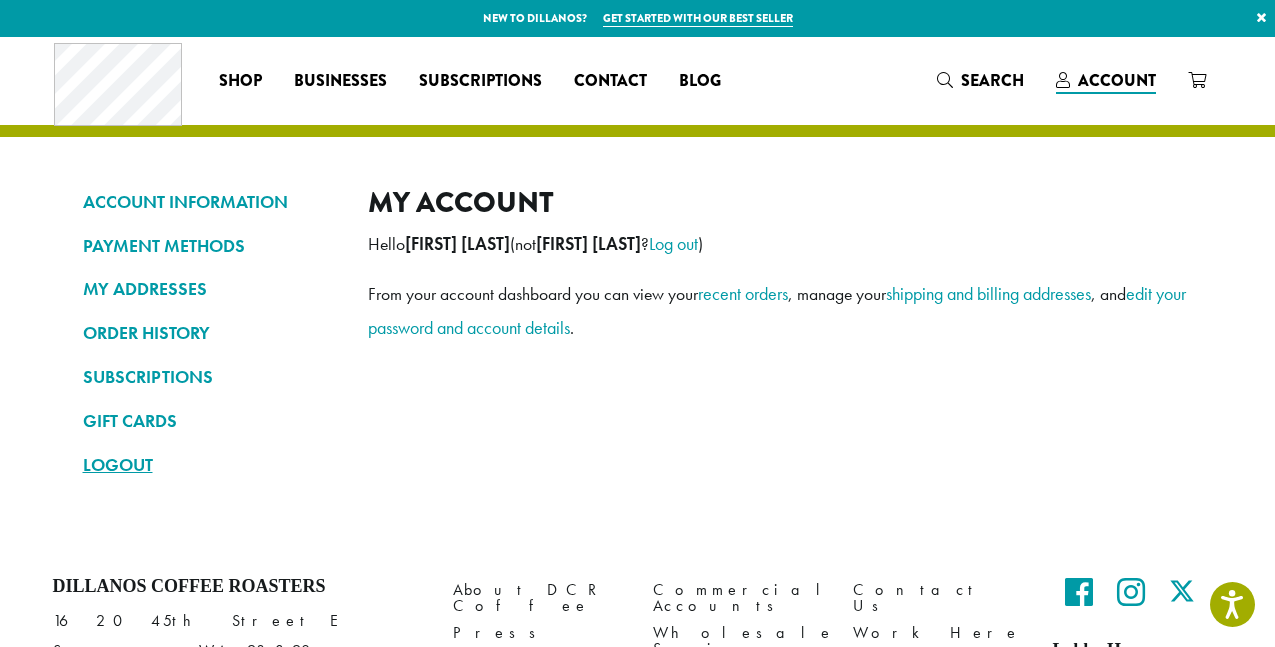 click on "LOGOUT" at bounding box center [210, 465] 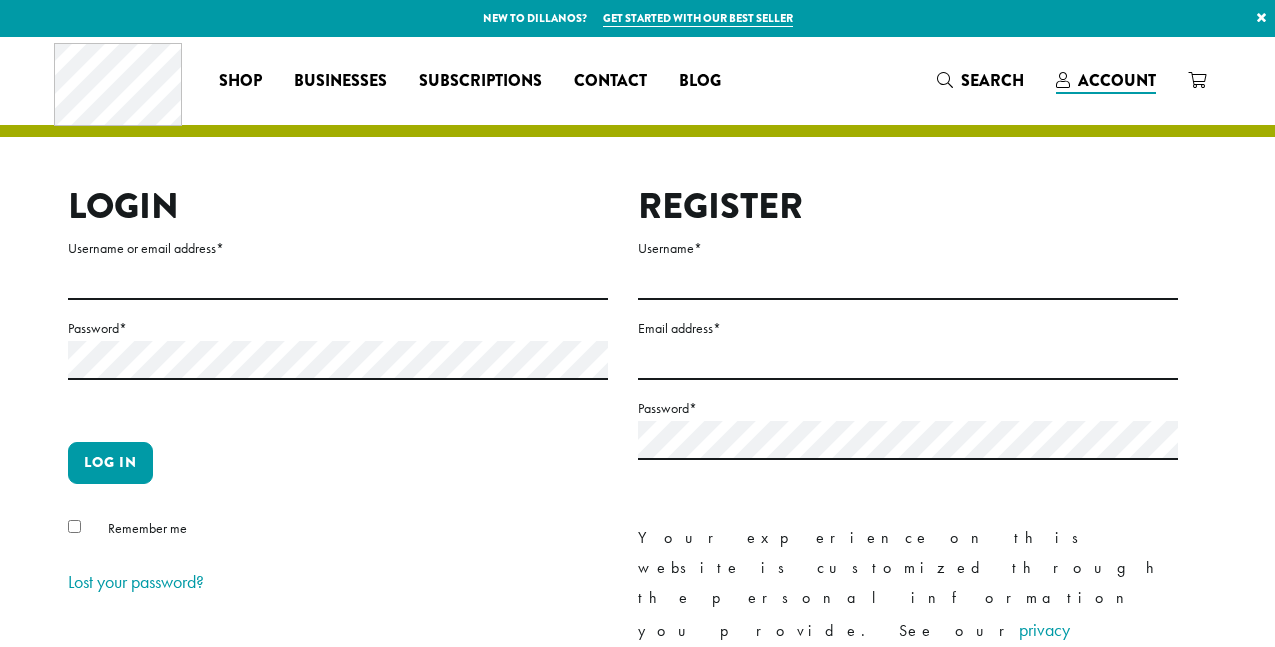 scroll, scrollTop: 0, scrollLeft: 0, axis: both 